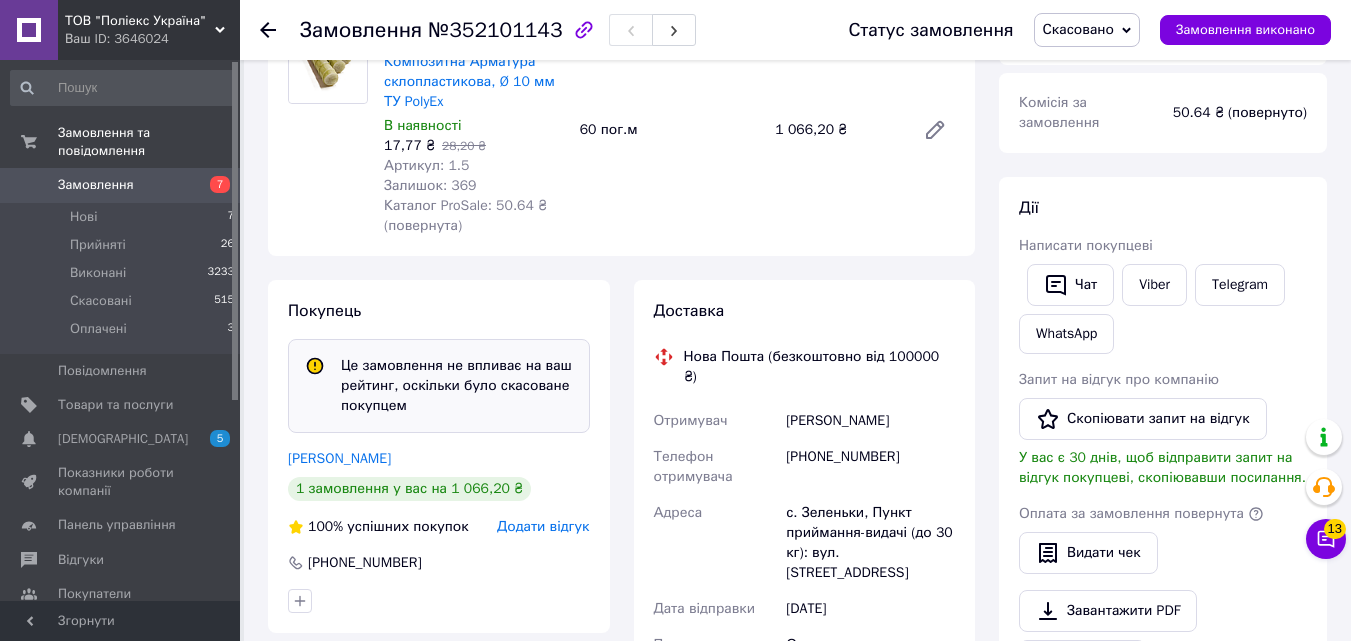 scroll, scrollTop: 151, scrollLeft: 0, axis: vertical 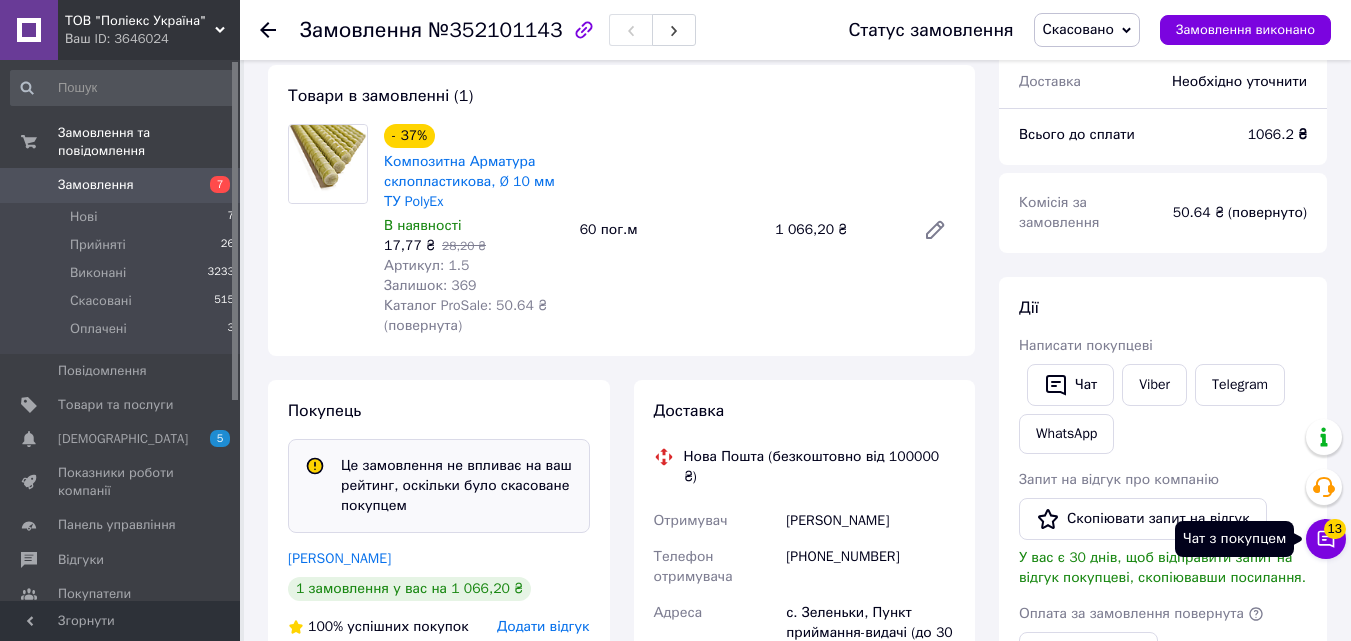 click on "13" at bounding box center (1335, 529) 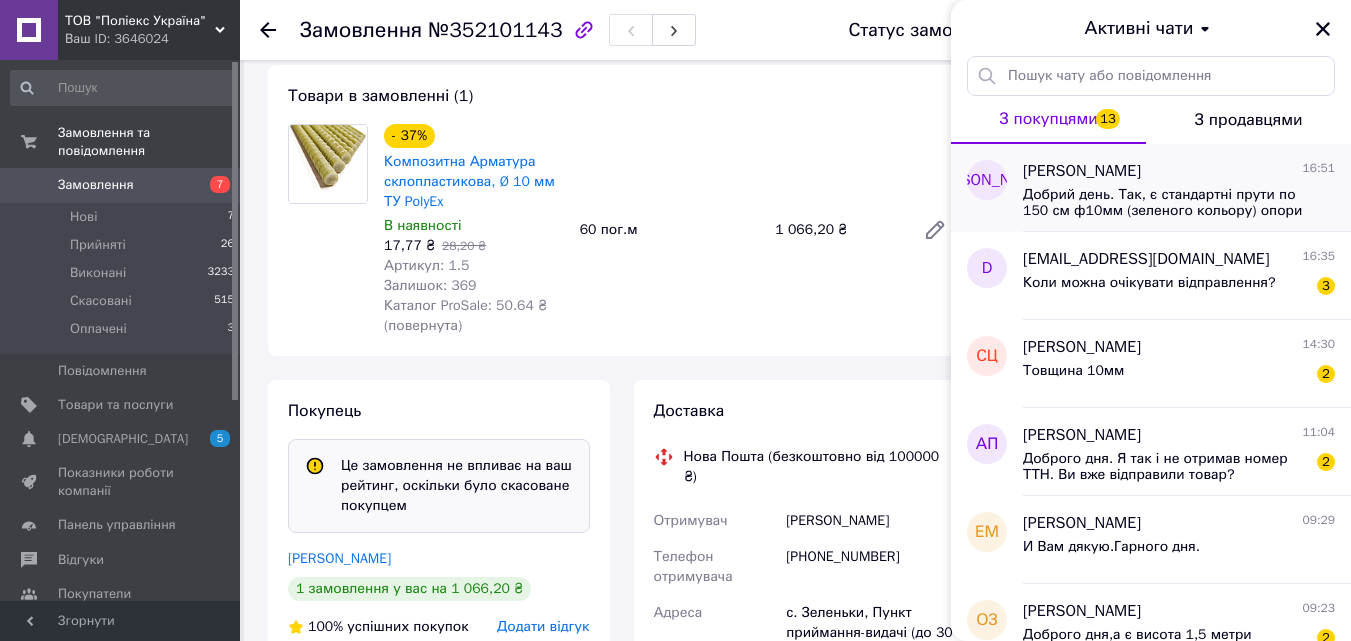 click on "Добрий день. Так, є стандартні прути по 150 см ф10мм (зеленого кольору) опори для рослин. вартість за один прут 33,31 грн/1 шт (150 см)" at bounding box center [1165, 203] 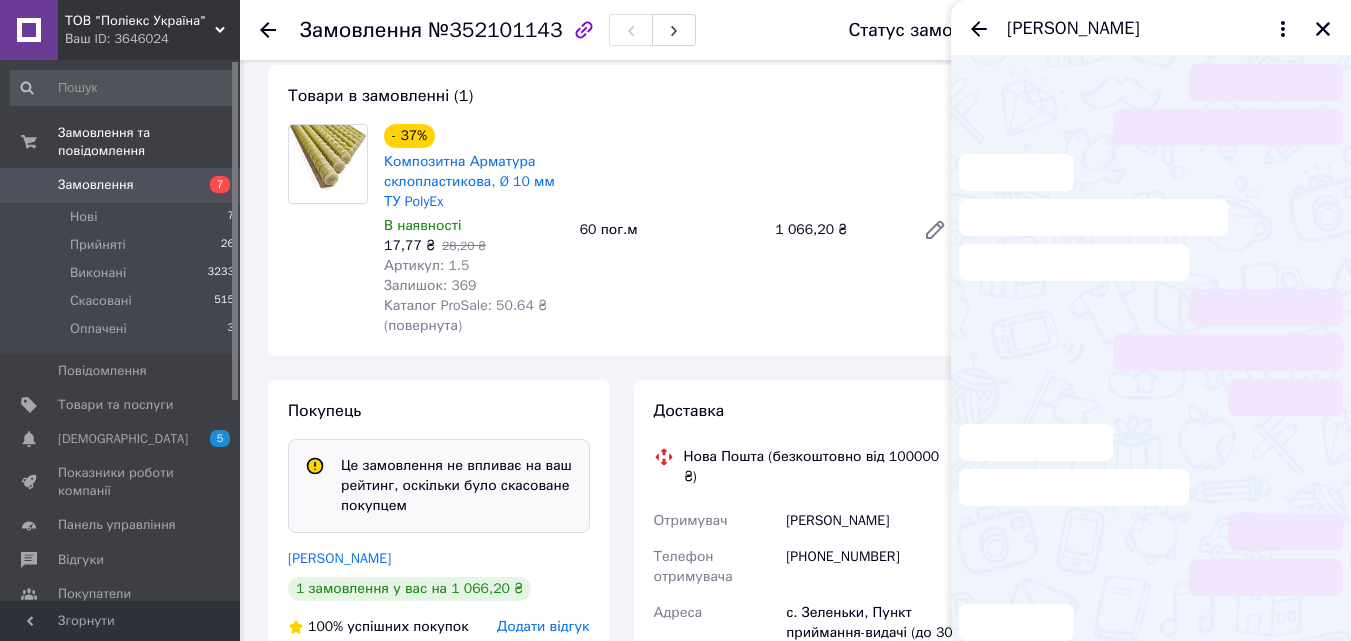 scroll, scrollTop: 89, scrollLeft: 0, axis: vertical 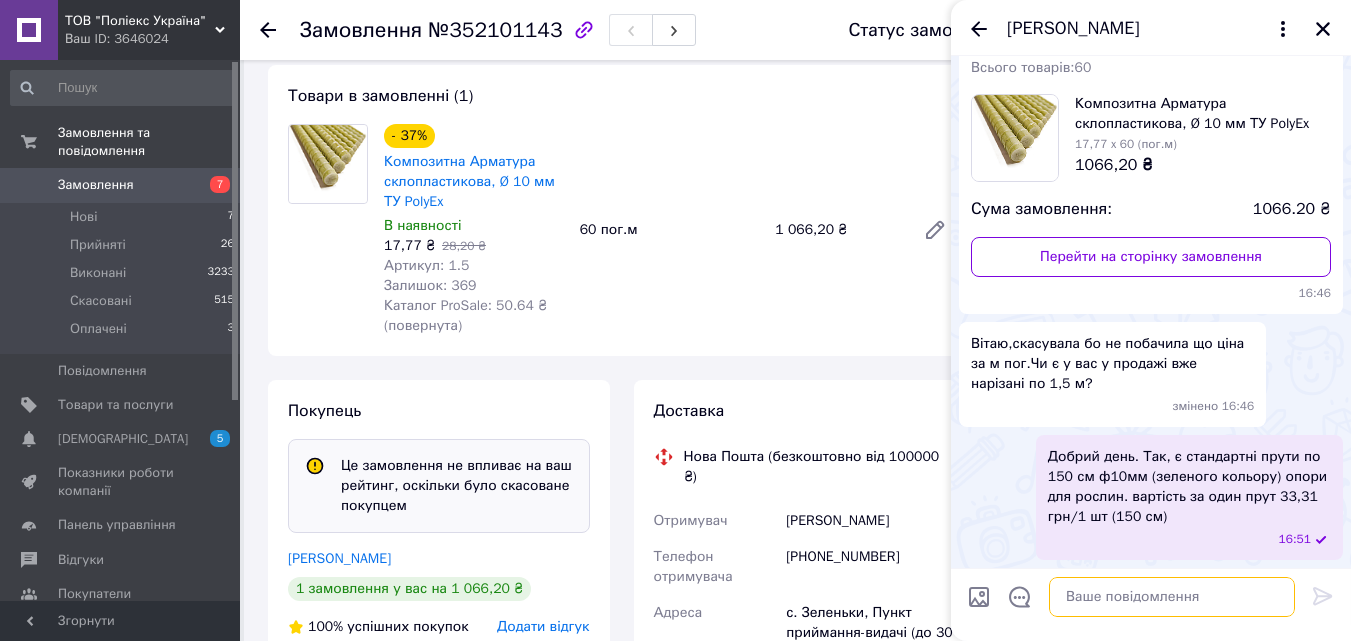 click at bounding box center [1172, 597] 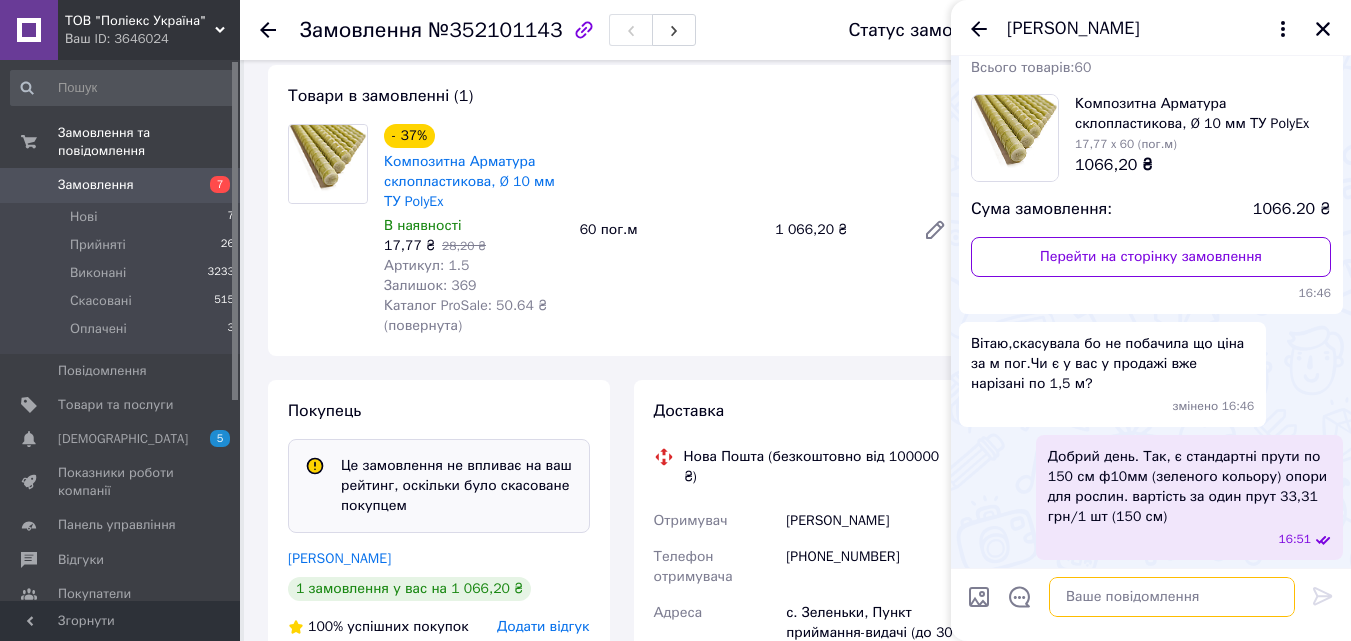 paste on "[URL][DOMAIN_NAME]" 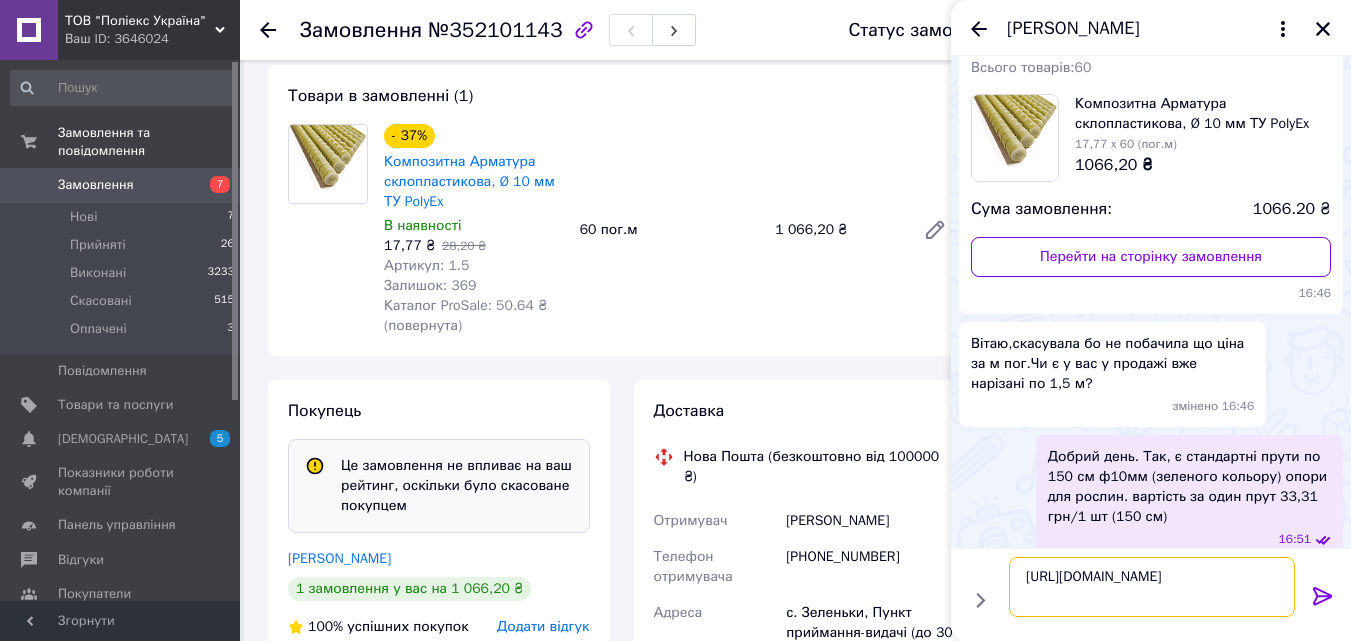 type on "[URL][DOMAIN_NAME]" 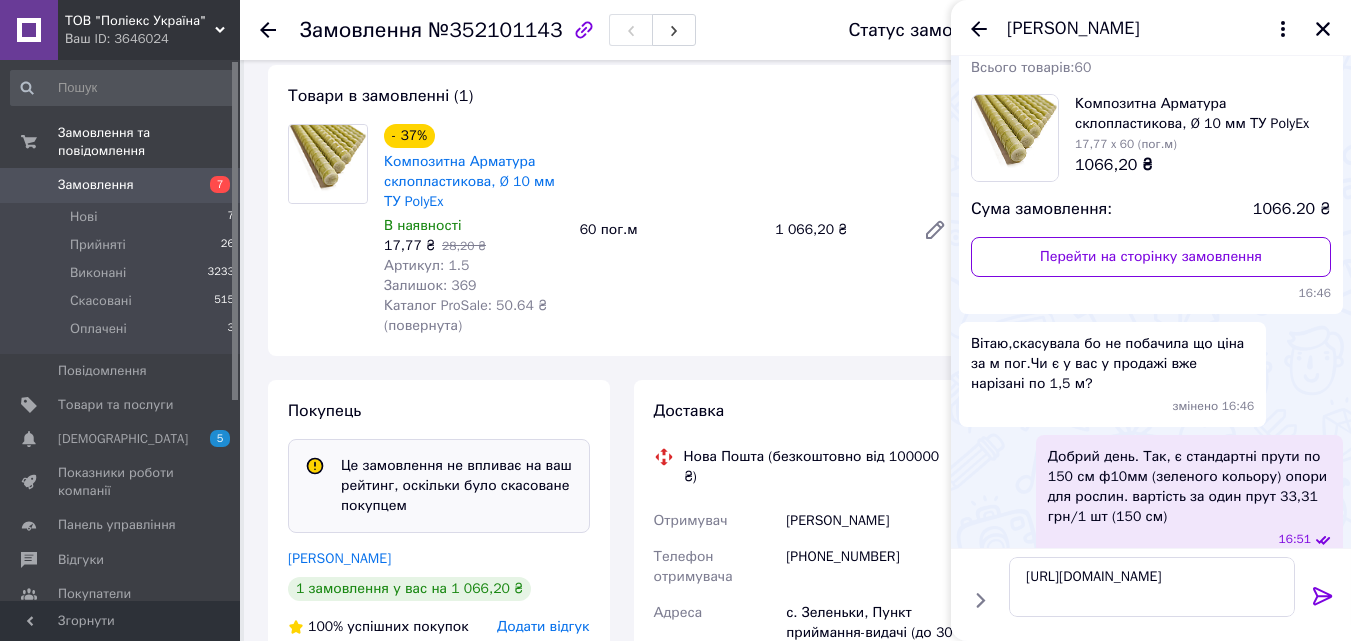 click 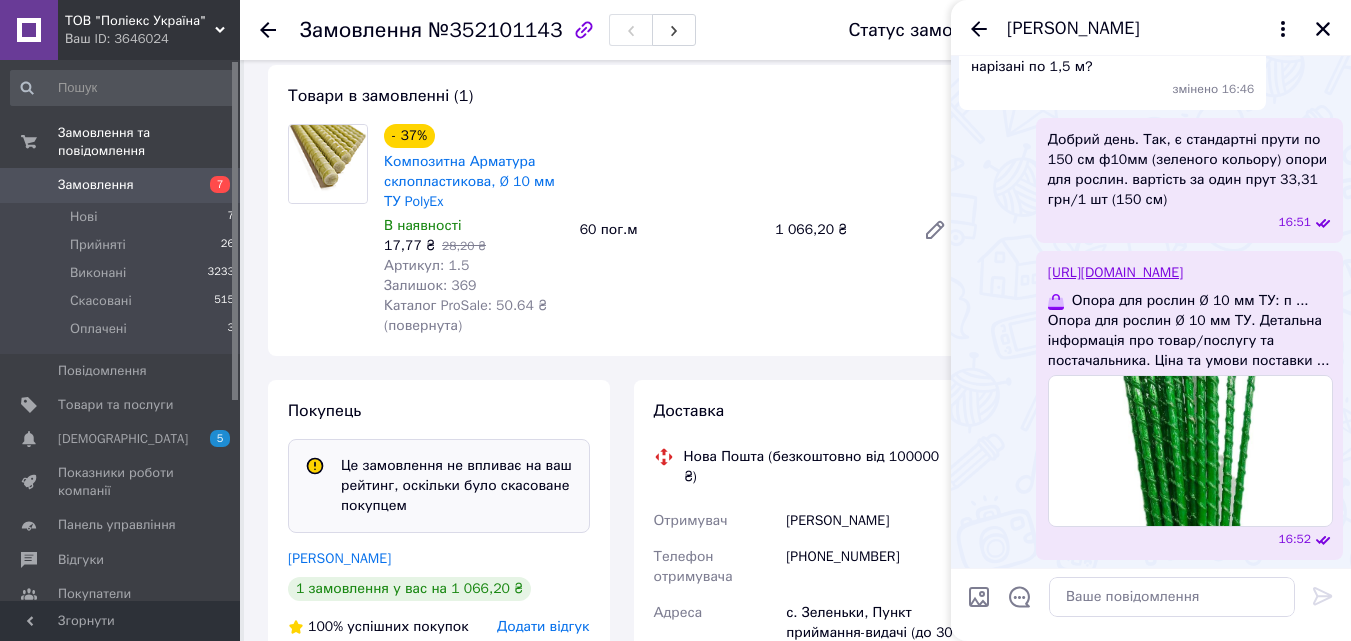 scroll, scrollTop: 426, scrollLeft: 0, axis: vertical 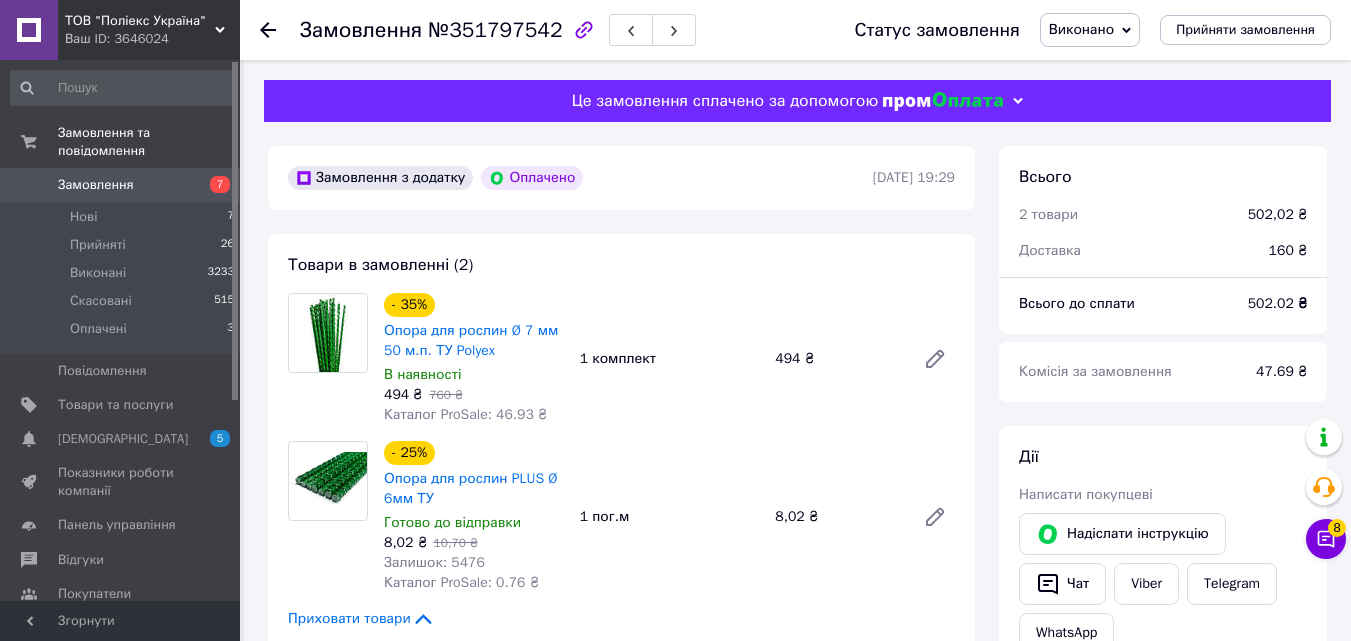 click 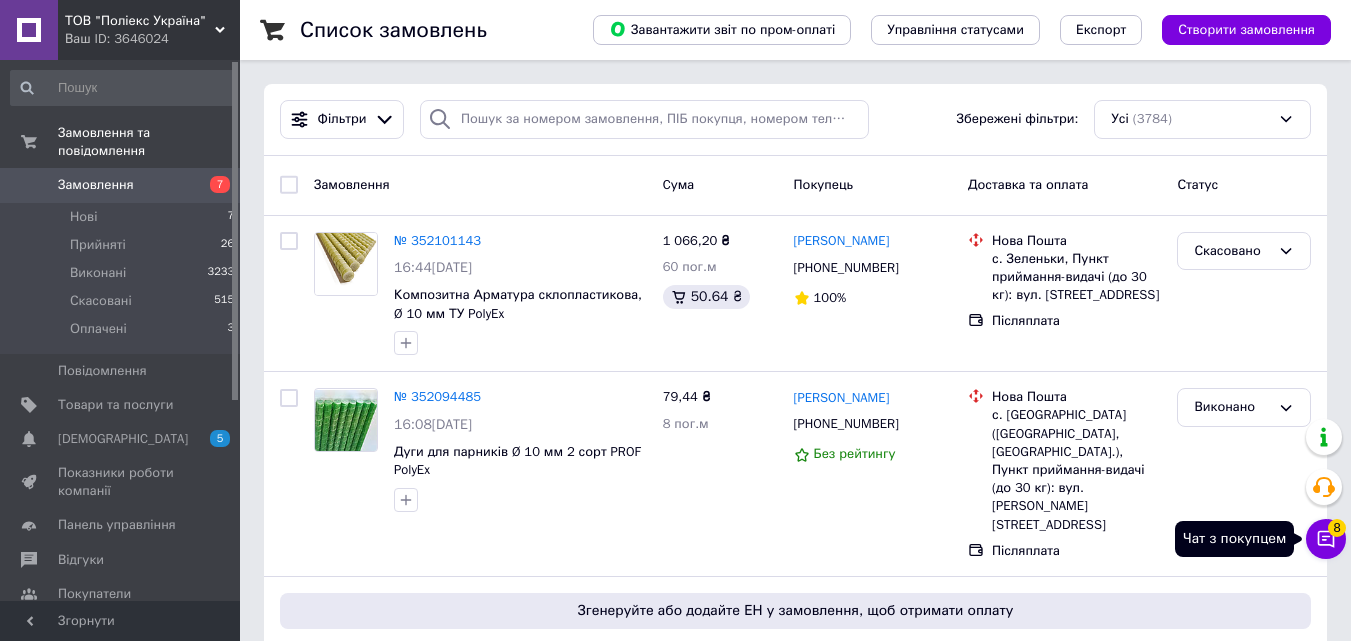click on "8" at bounding box center (1337, 528) 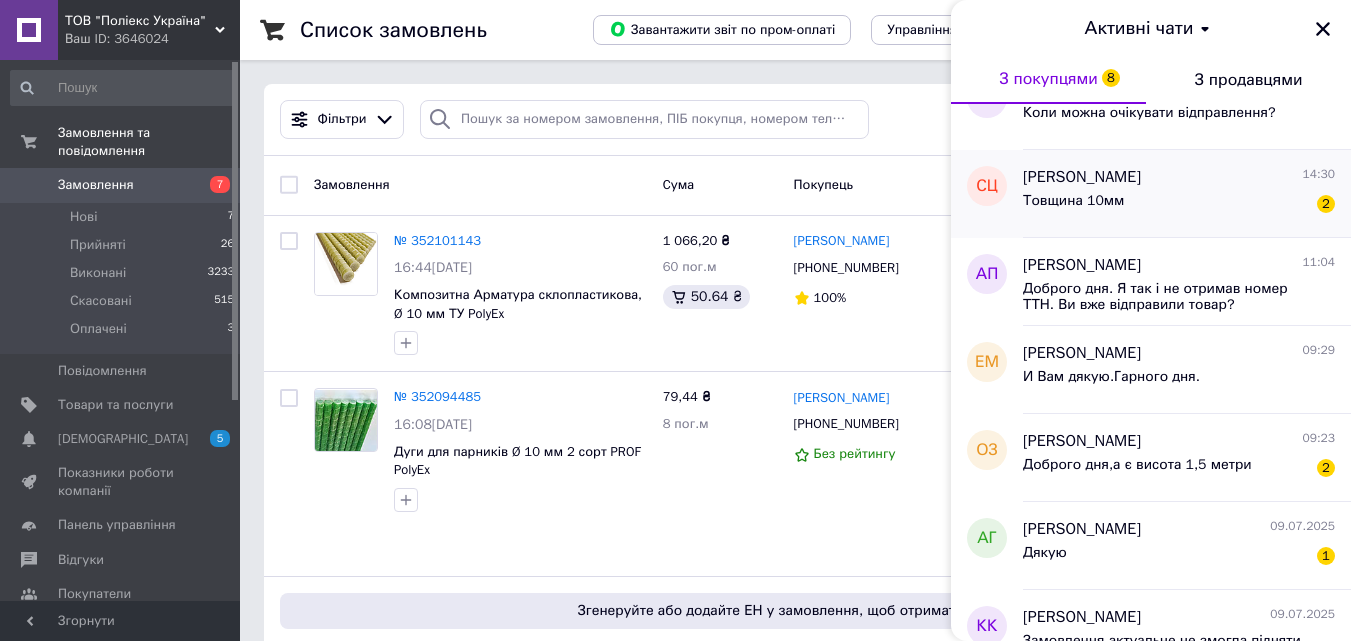 scroll, scrollTop: 200, scrollLeft: 0, axis: vertical 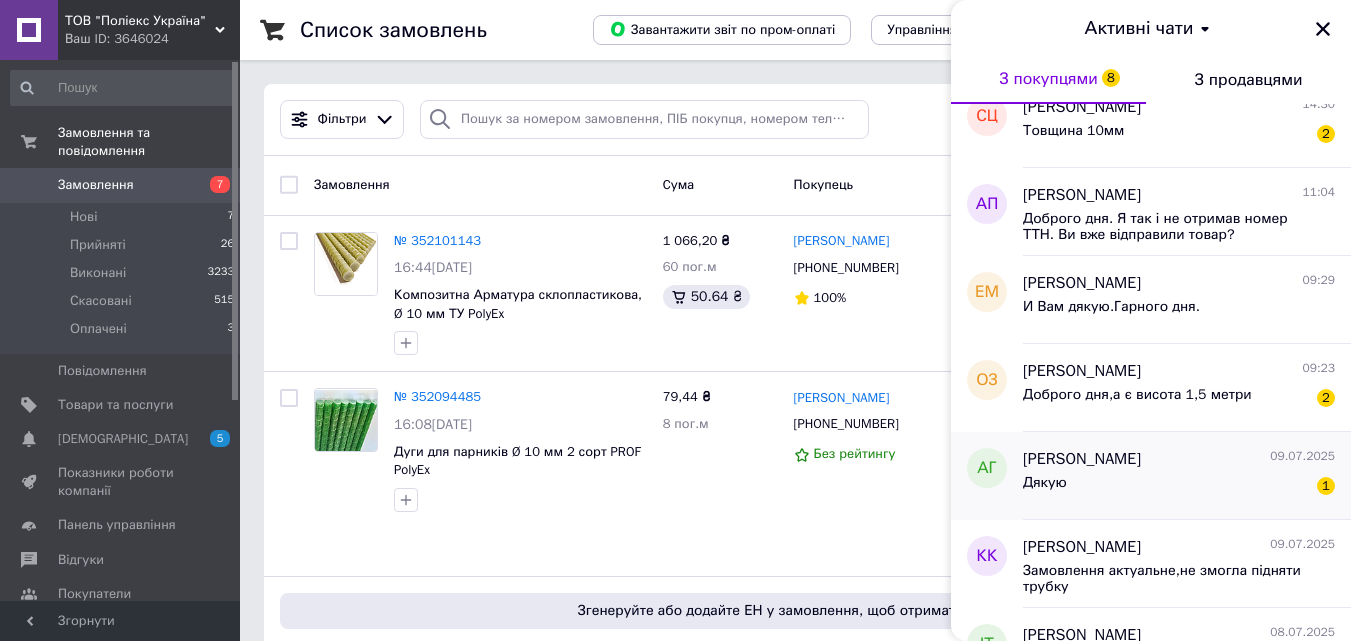 click on "[PERSON_NAME]" at bounding box center [1082, 459] 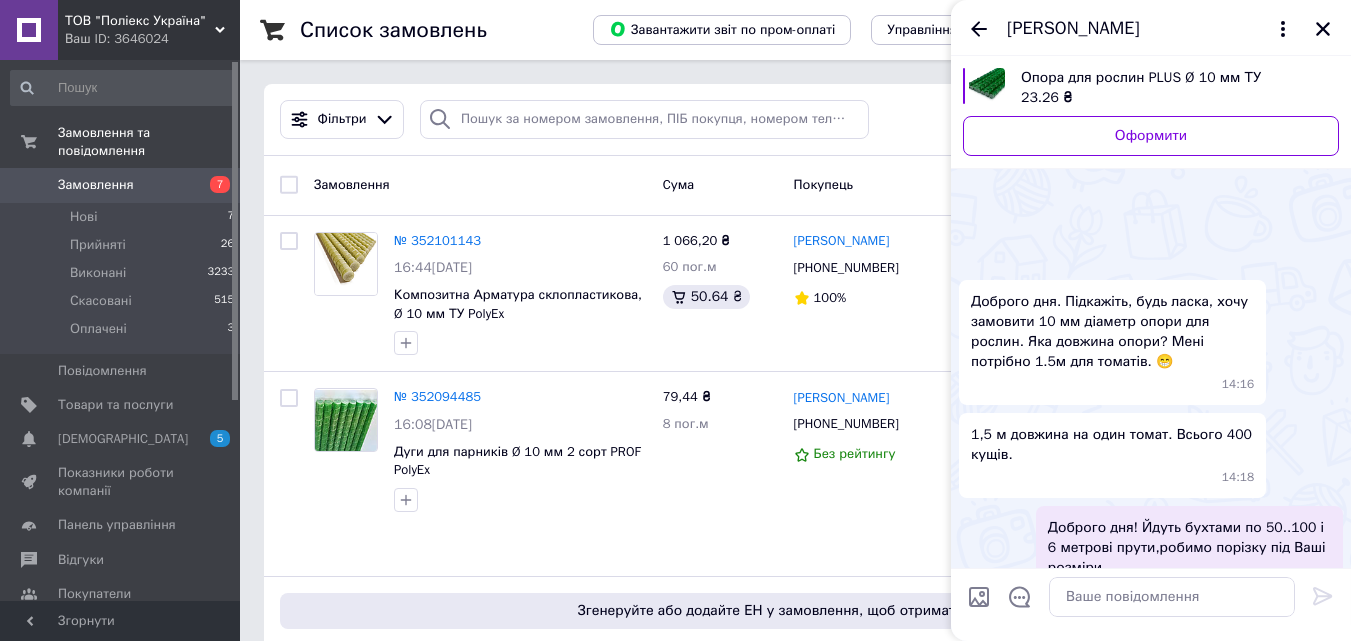 scroll, scrollTop: 1029, scrollLeft: 0, axis: vertical 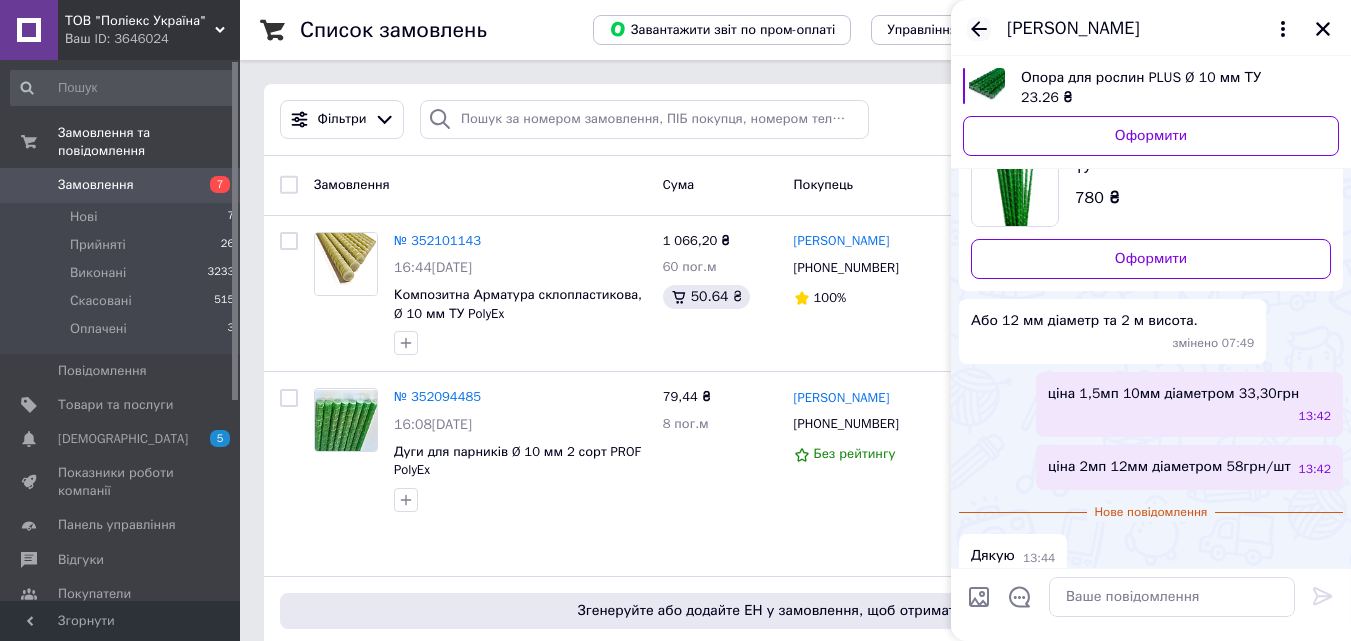 click 